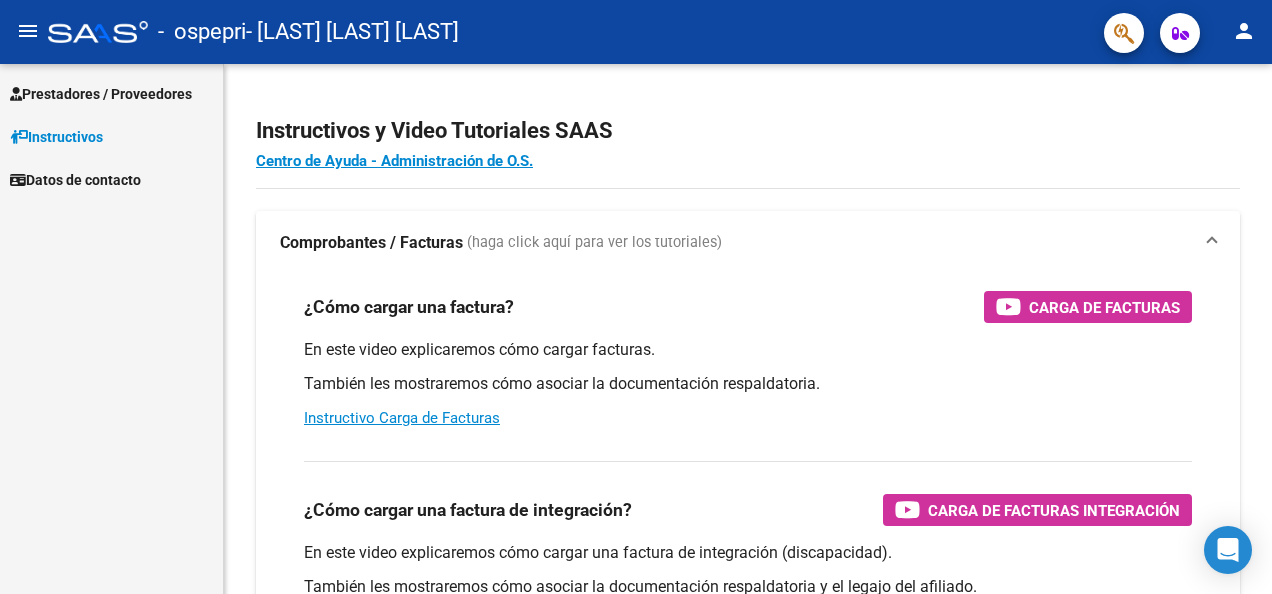 scroll, scrollTop: 0, scrollLeft: 0, axis: both 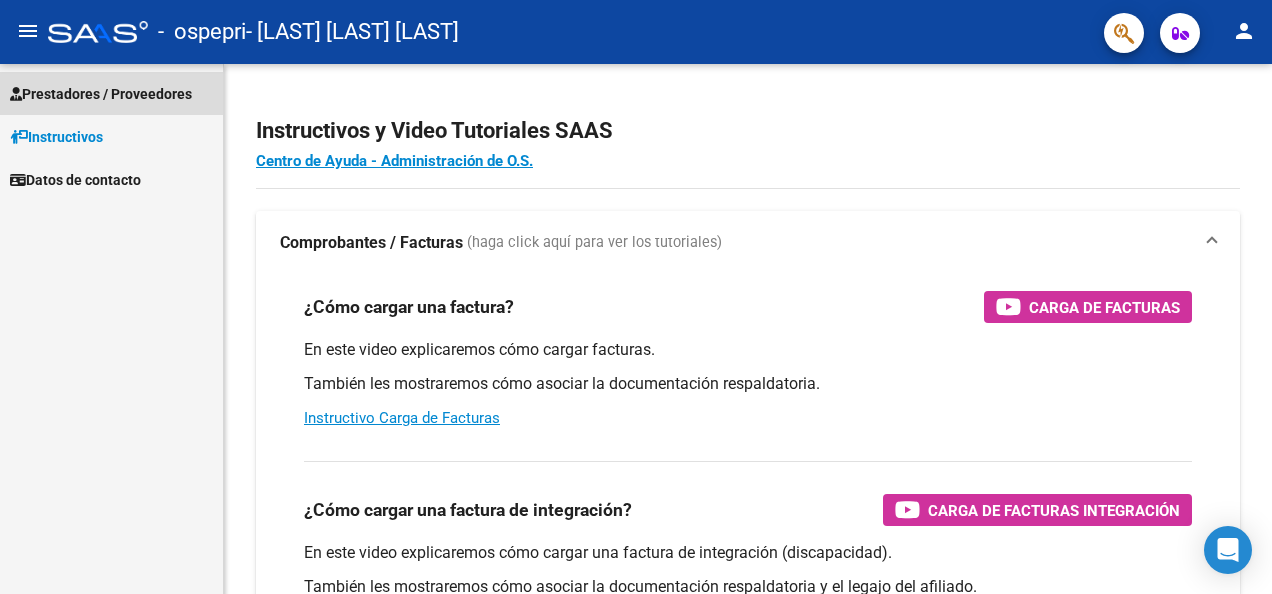 click on "Prestadores / Proveedores" at bounding box center (101, 94) 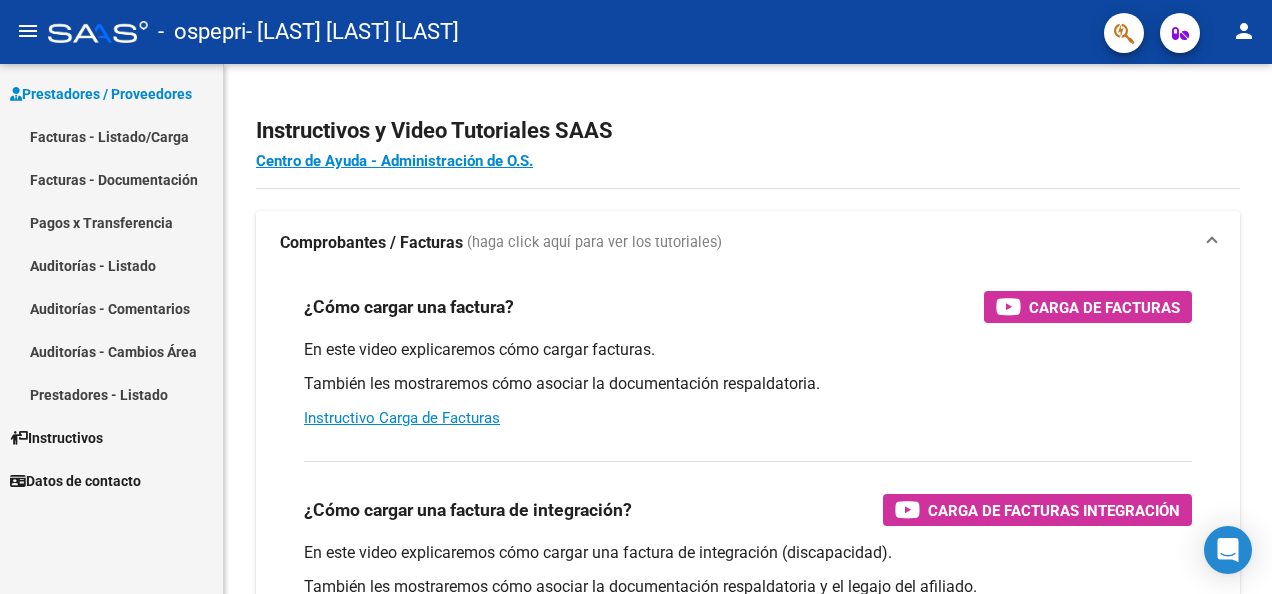 click on "Facturas - Listado/Carga" at bounding box center [111, 136] 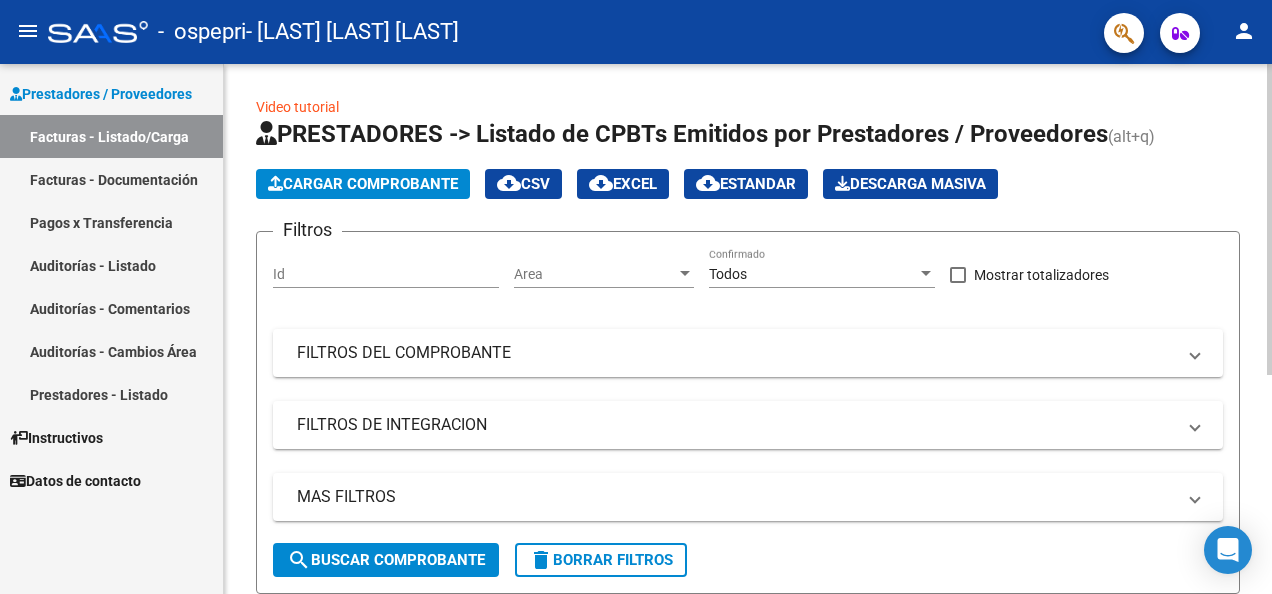 click on "Cargar Comprobante" 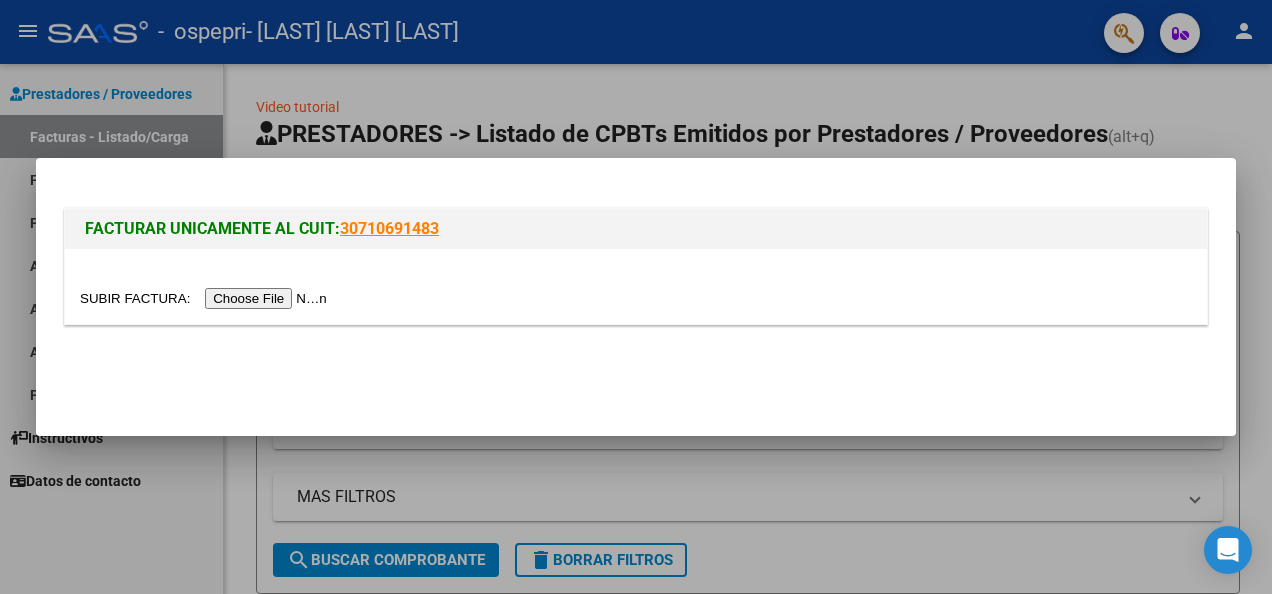 click at bounding box center [206, 298] 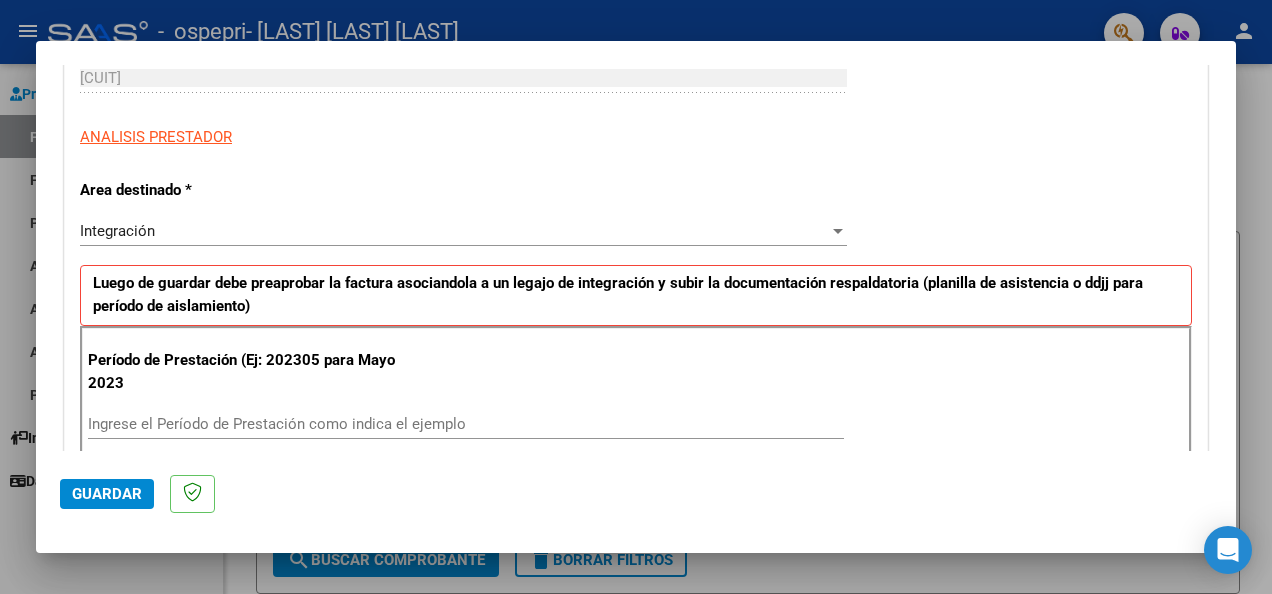 scroll, scrollTop: 360, scrollLeft: 0, axis: vertical 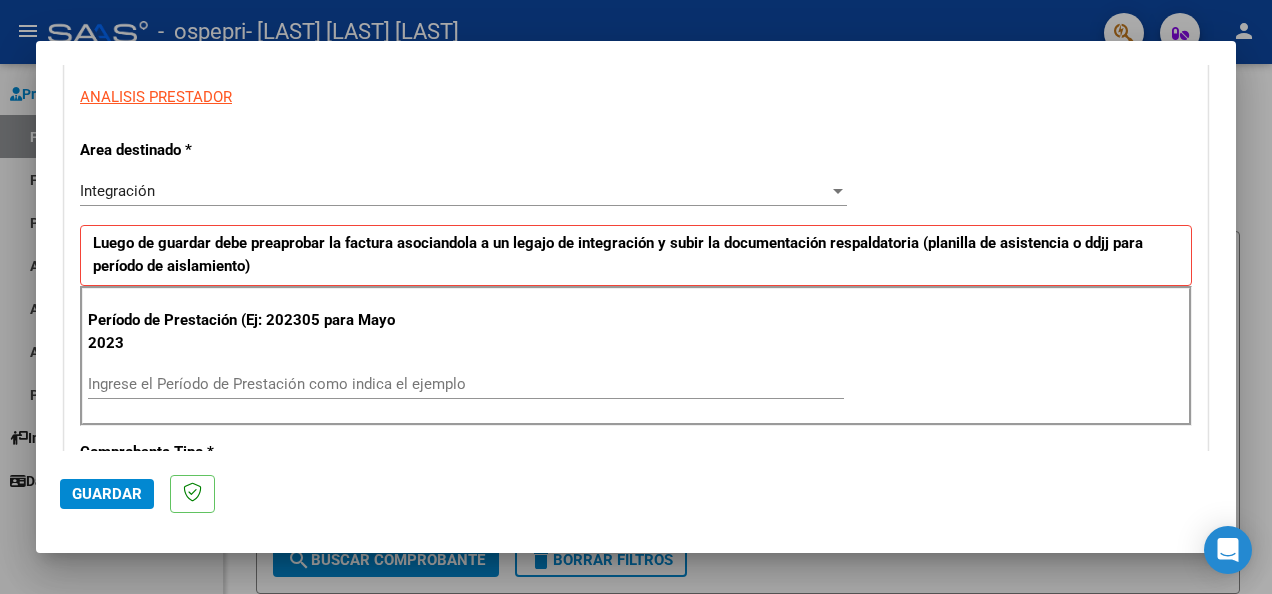 click on "Ingrese el Período de Prestación como indica el ejemplo" at bounding box center (466, 384) 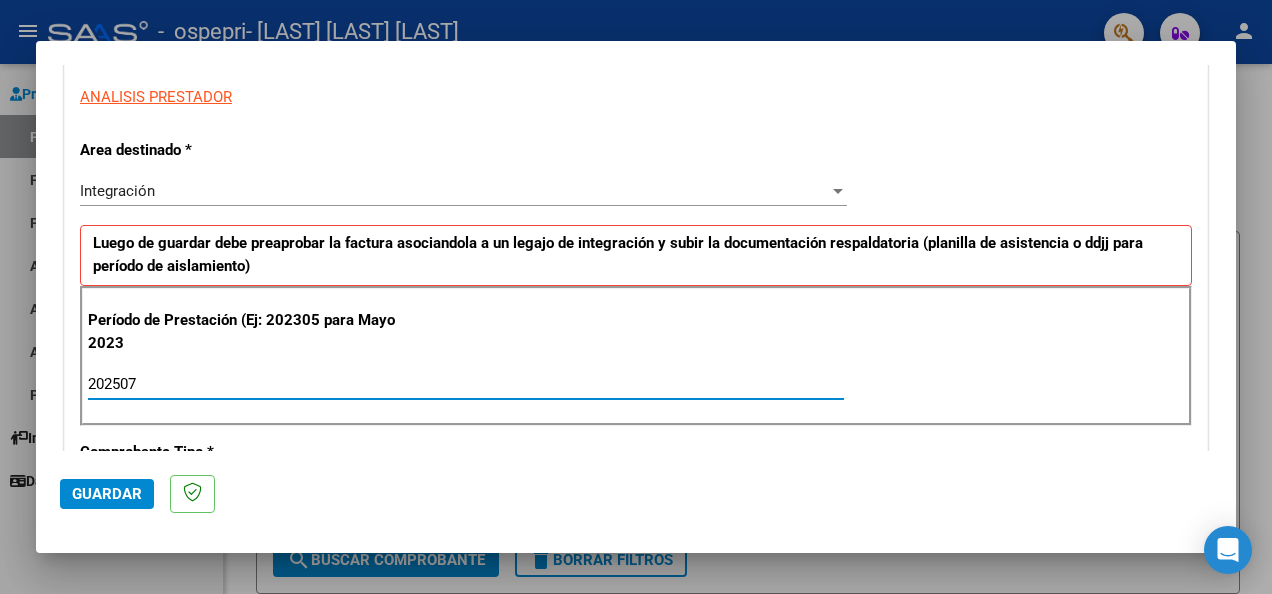 type on "202507" 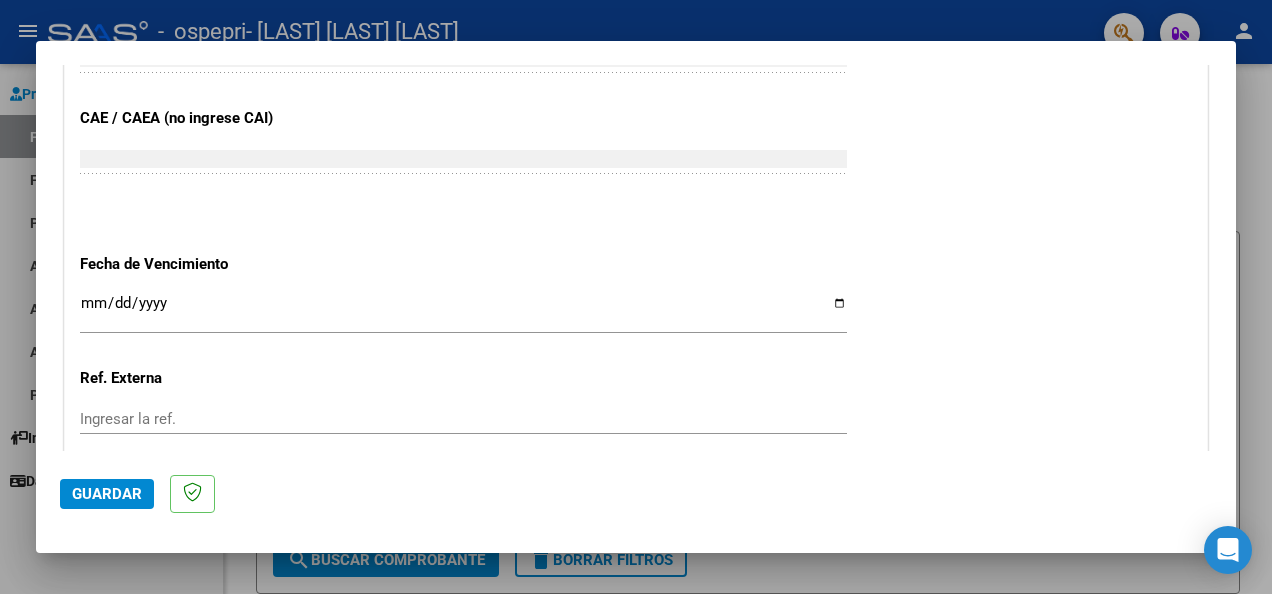scroll, scrollTop: 1253, scrollLeft: 0, axis: vertical 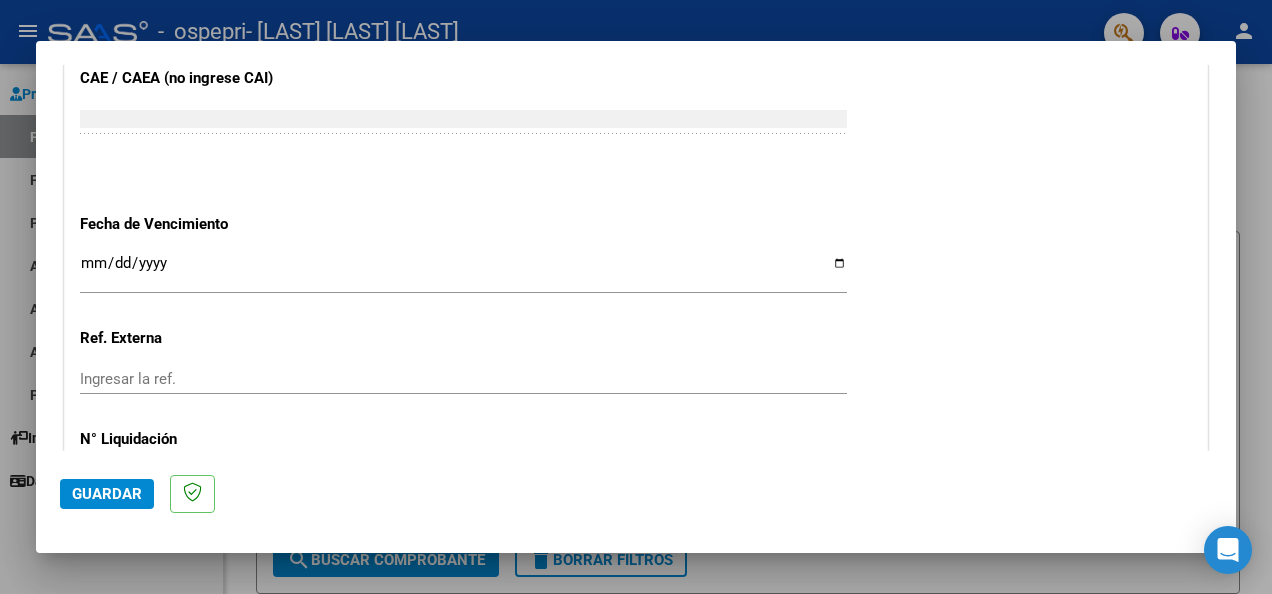 click on "Ingresar la fecha" at bounding box center [463, 271] 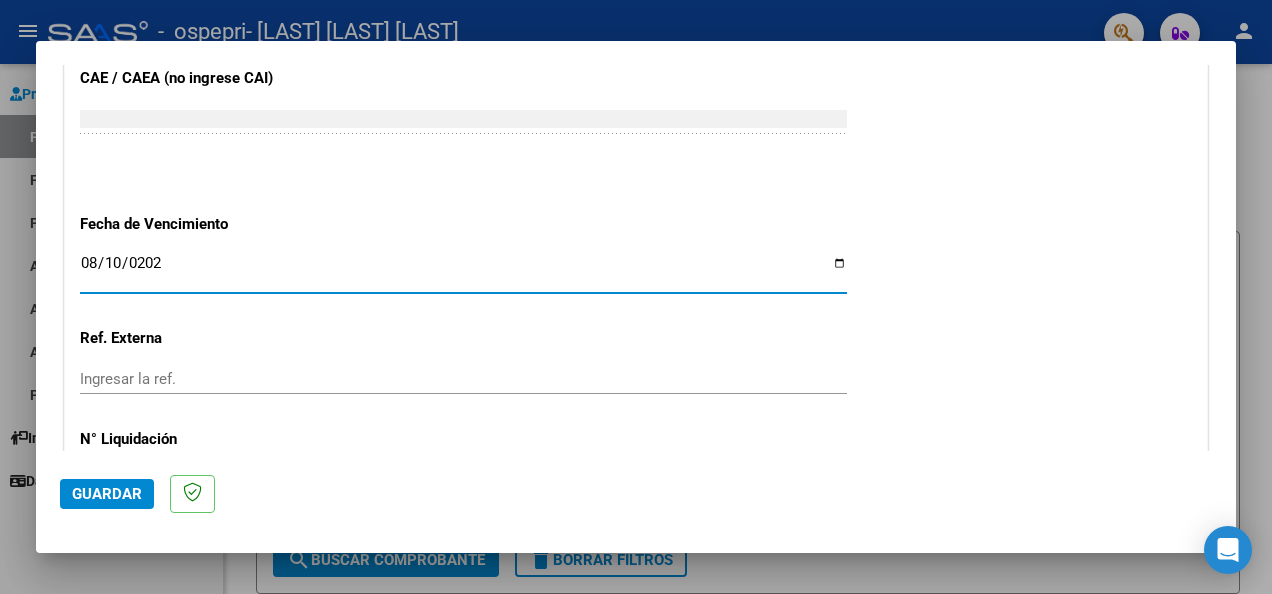 type on "2025-08-10" 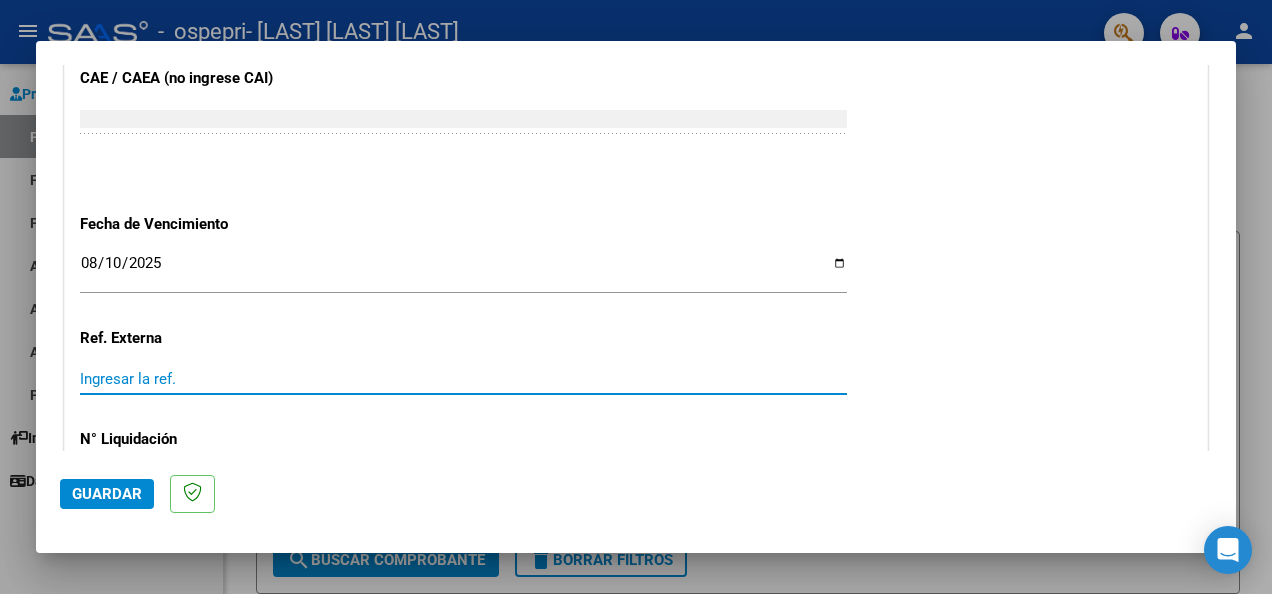 click on "Ingresar la ref." at bounding box center (463, 379) 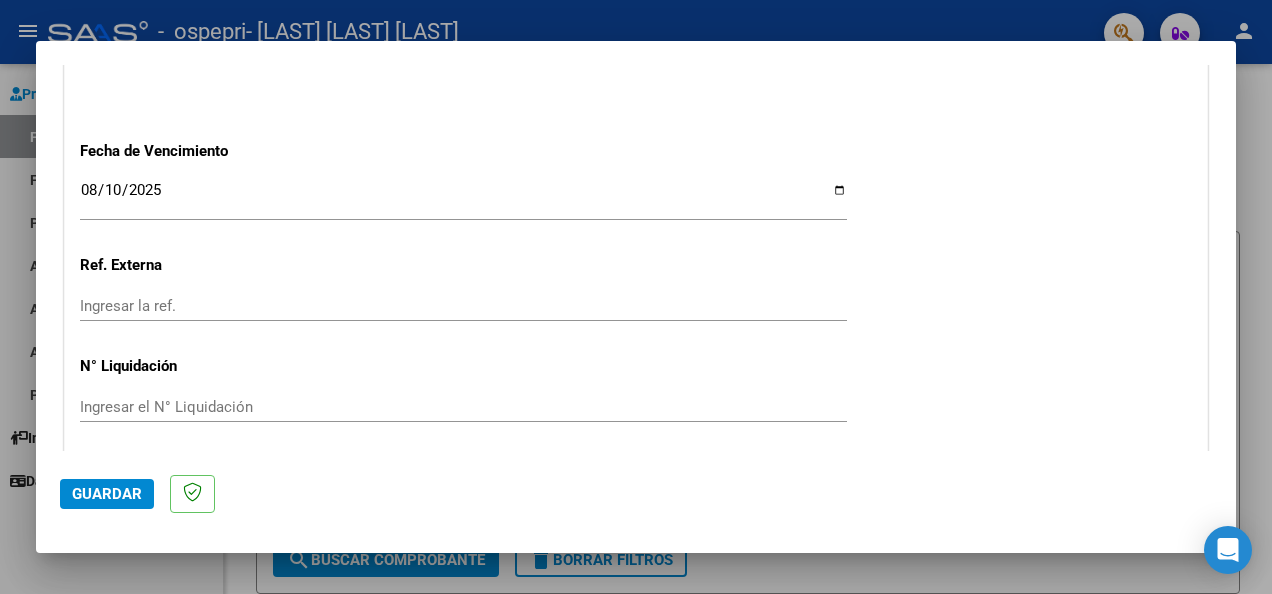scroll, scrollTop: 1392, scrollLeft: 0, axis: vertical 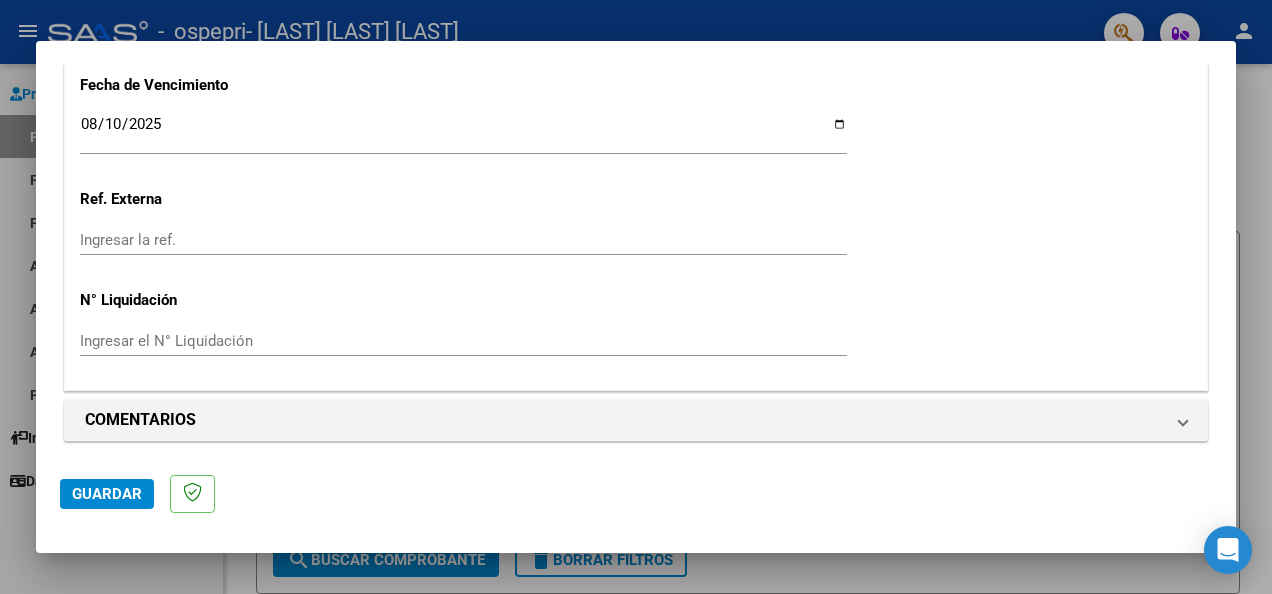 click on "Ingresar el N° Liquidación" 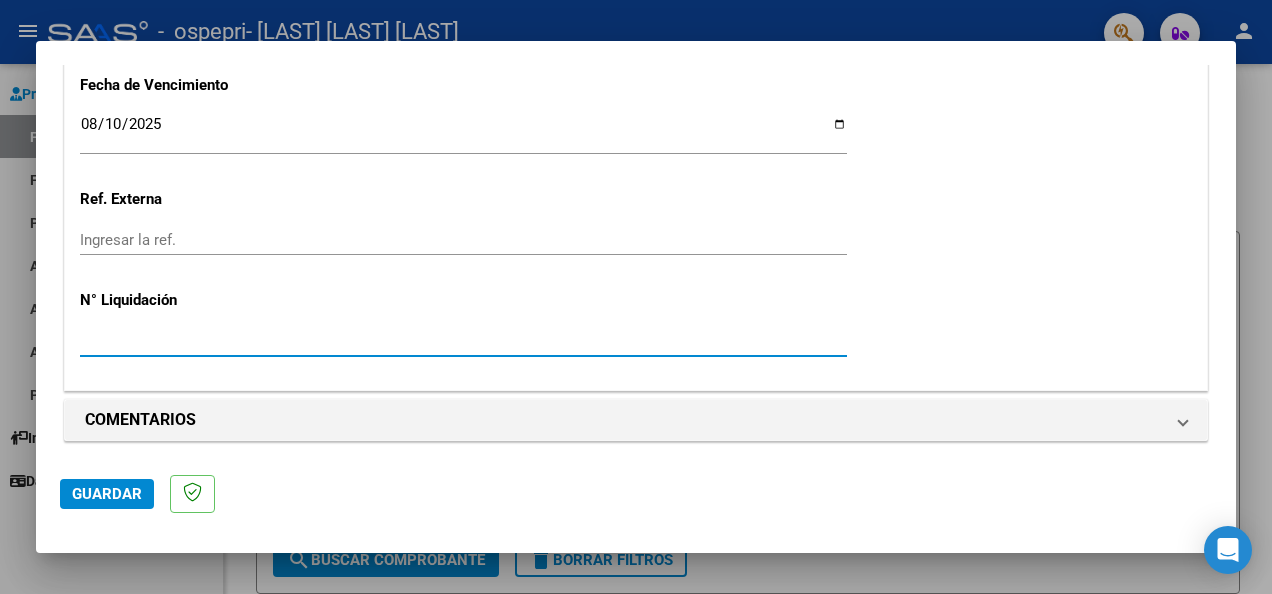type on "[NUMBER]" 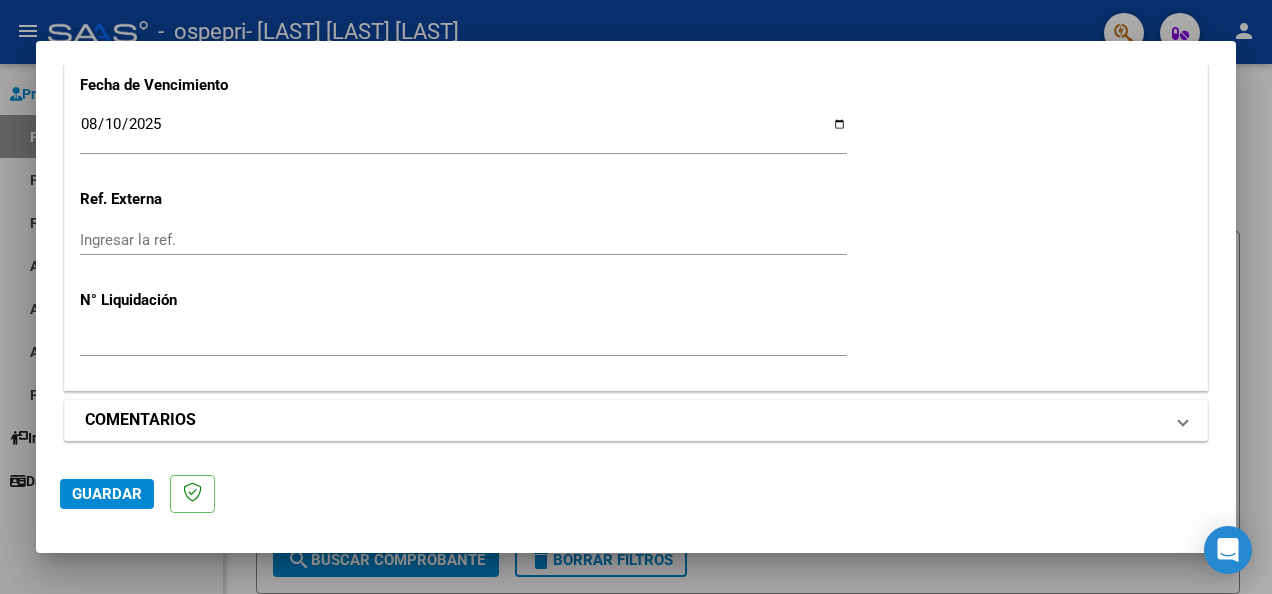 click at bounding box center (1183, 420) 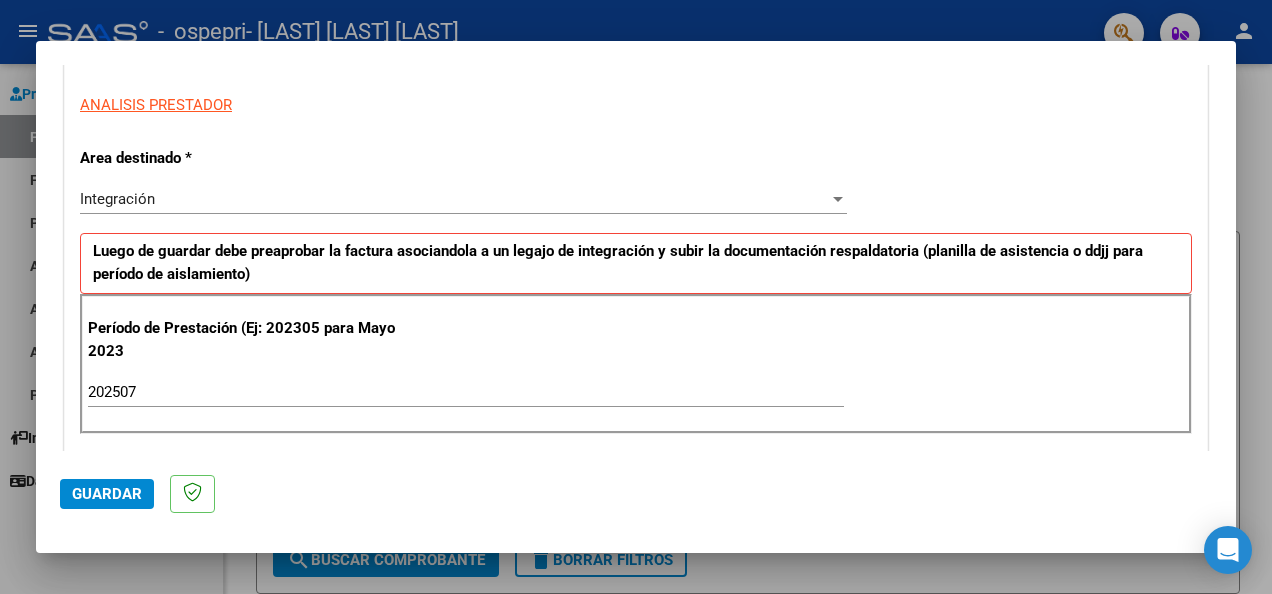scroll, scrollTop: 344, scrollLeft: 0, axis: vertical 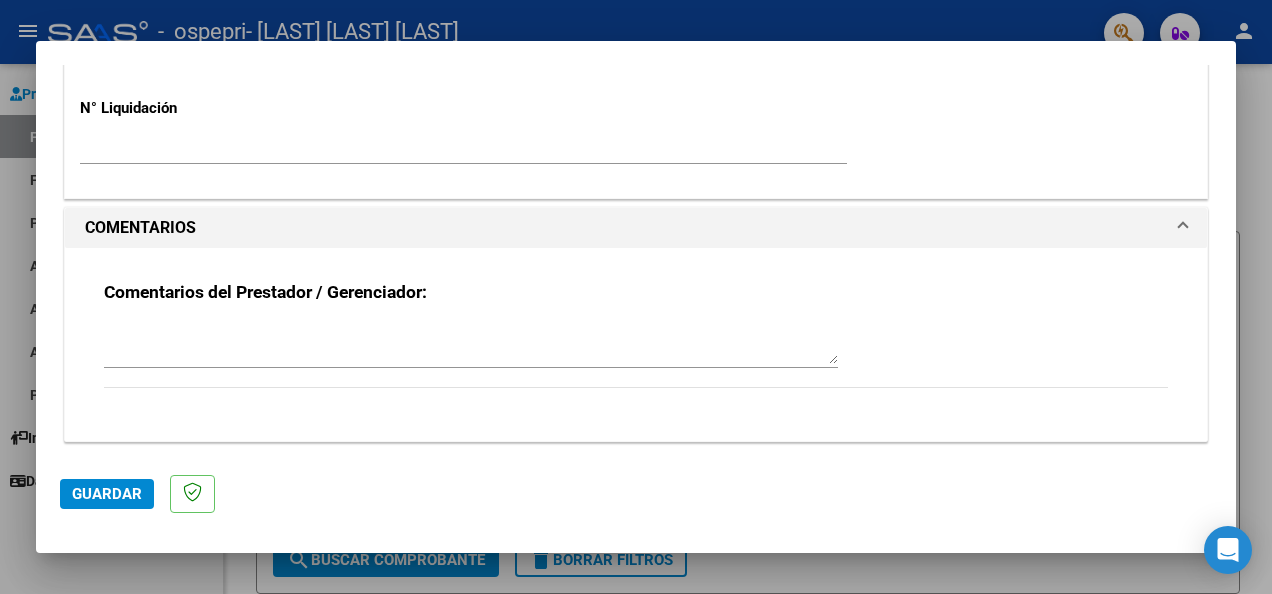 click on "Guardar" 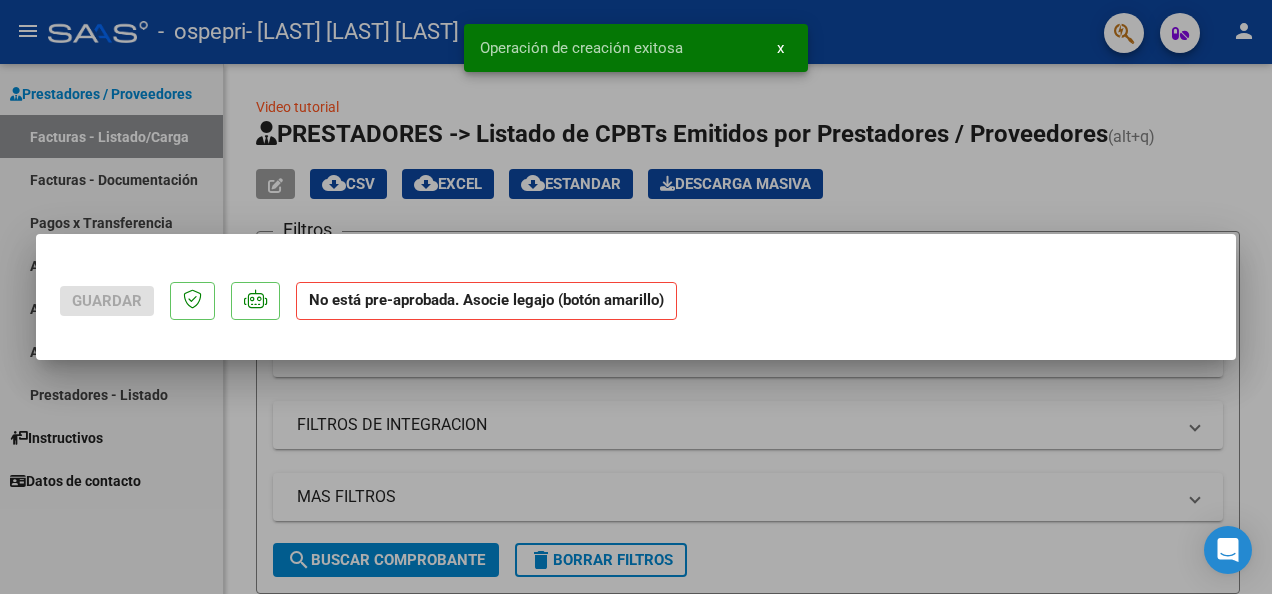 scroll, scrollTop: 0, scrollLeft: 0, axis: both 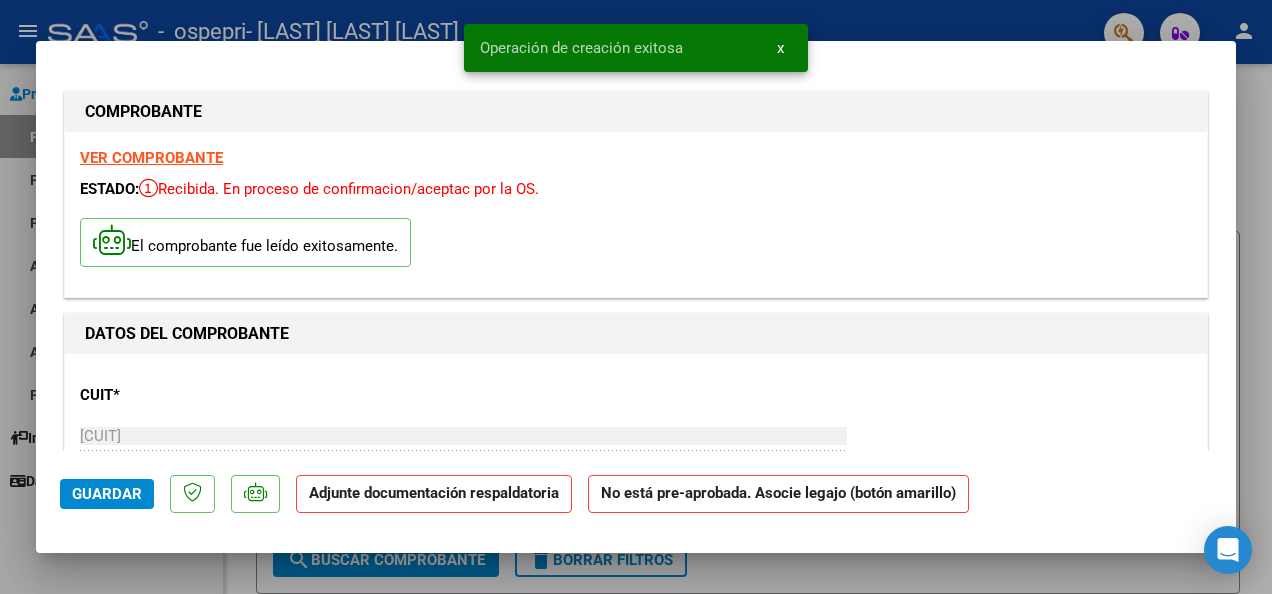 click on "Adjunte documentación respaldatoria" 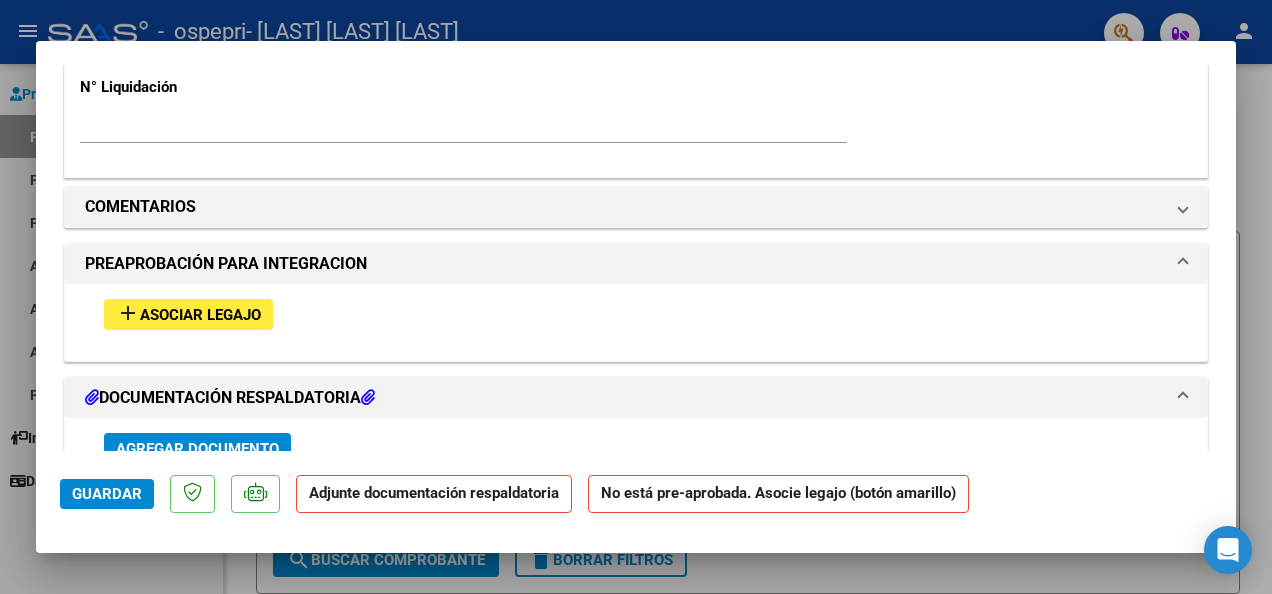 scroll, scrollTop: 1625, scrollLeft: 0, axis: vertical 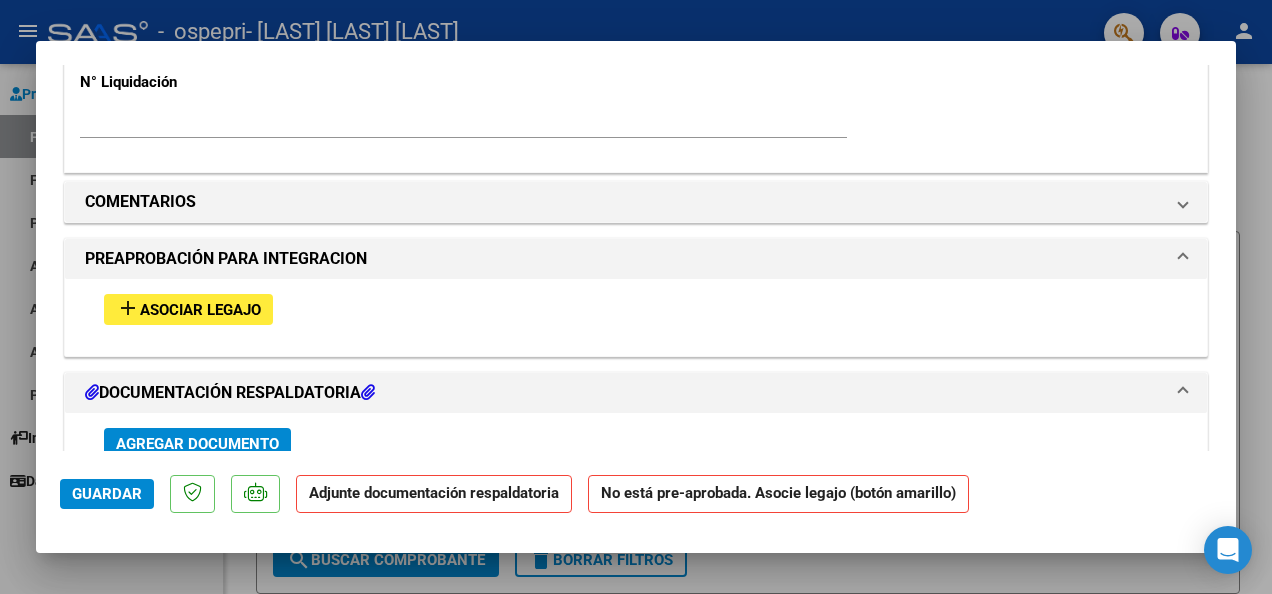 click on "Asociar Legajo" at bounding box center [200, 310] 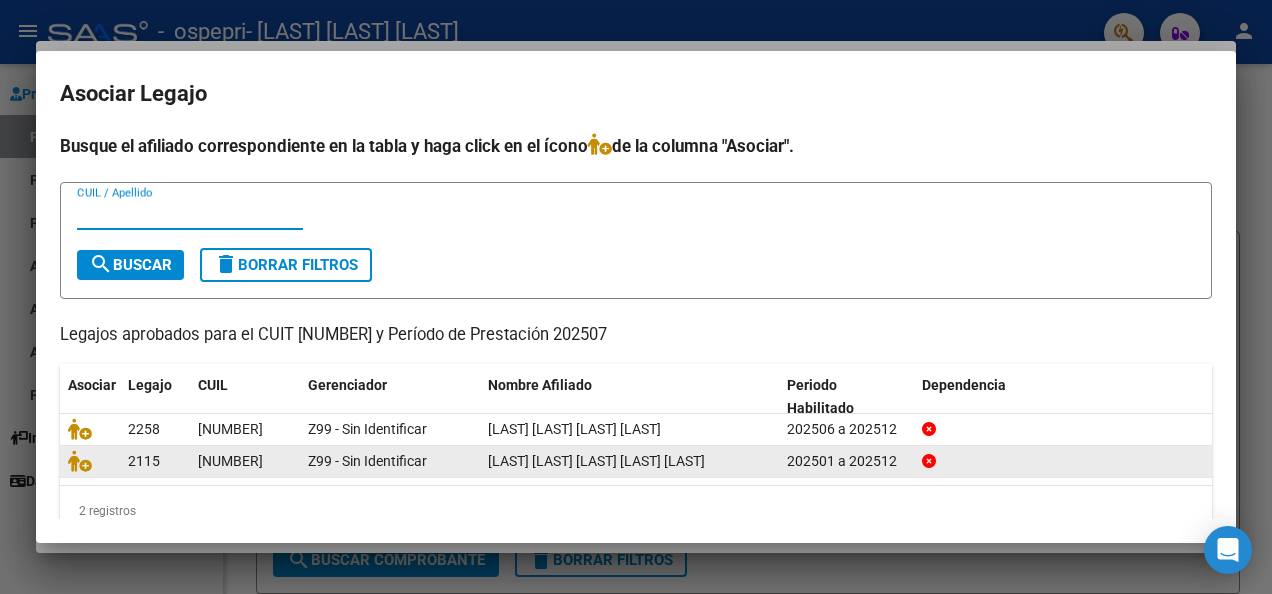 click on "Z99 - Sin Identificar" 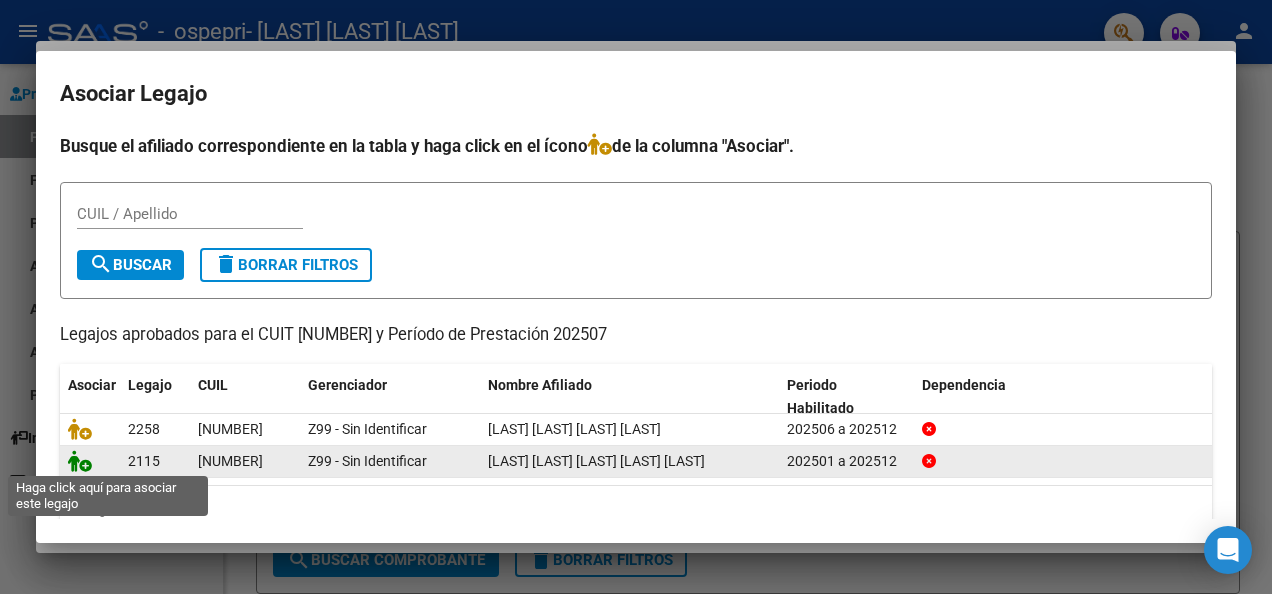 click 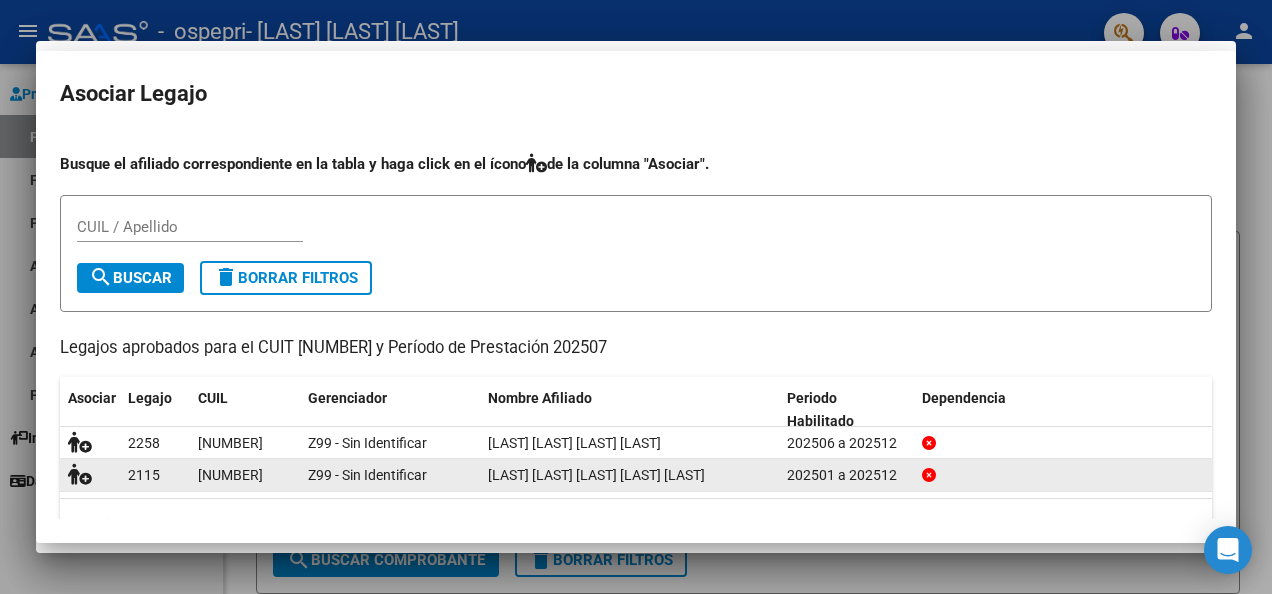scroll, scrollTop: 1678, scrollLeft: 0, axis: vertical 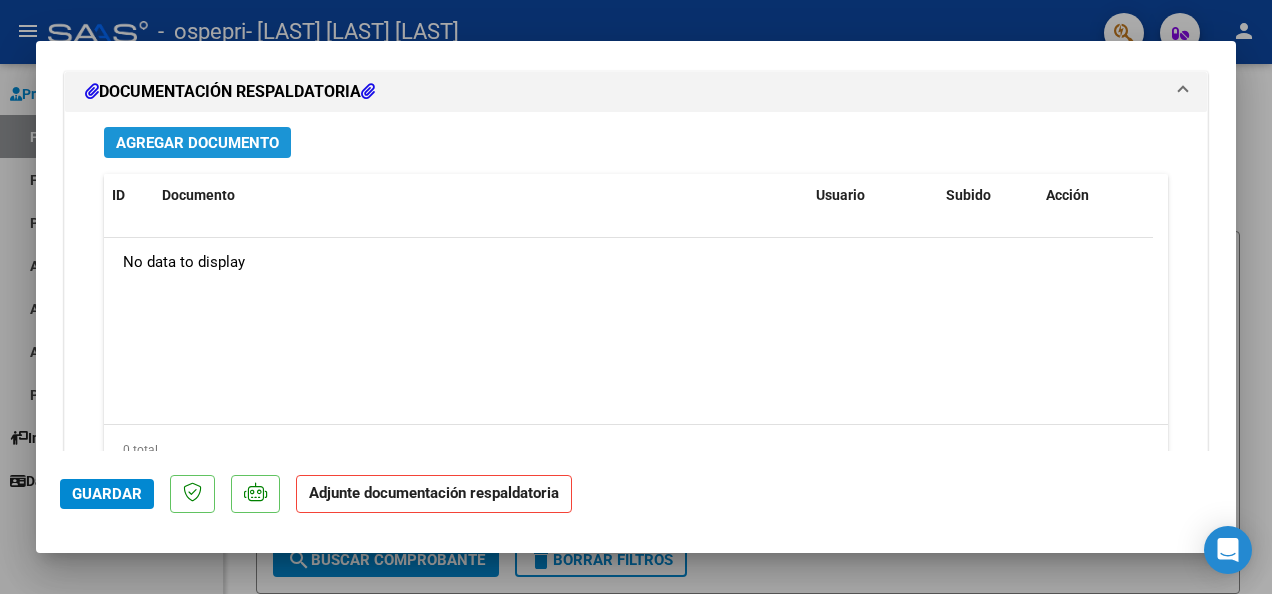 click on "Agregar Documento" at bounding box center (197, 142) 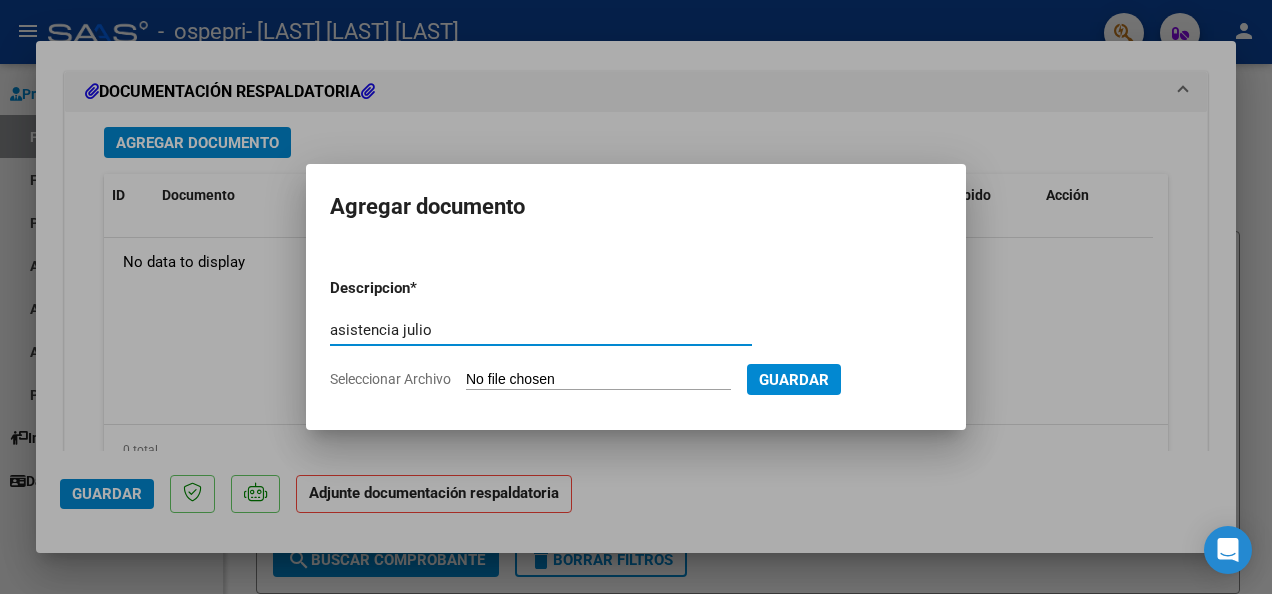 type on "asistencia julio" 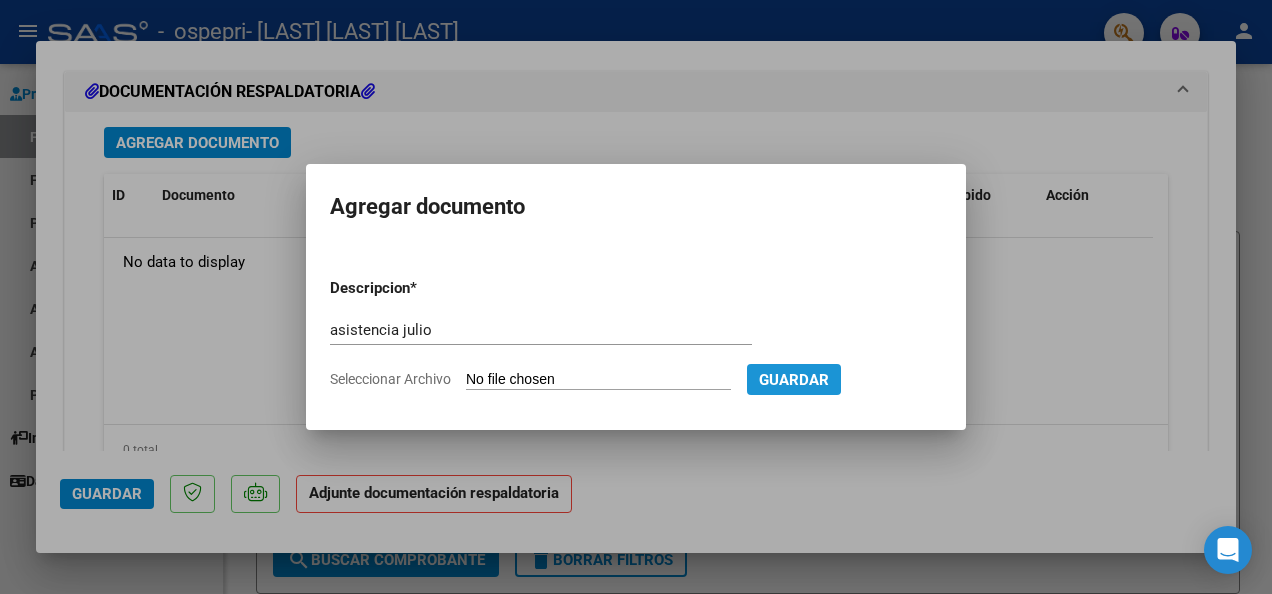 click on "Guardar" at bounding box center [794, 379] 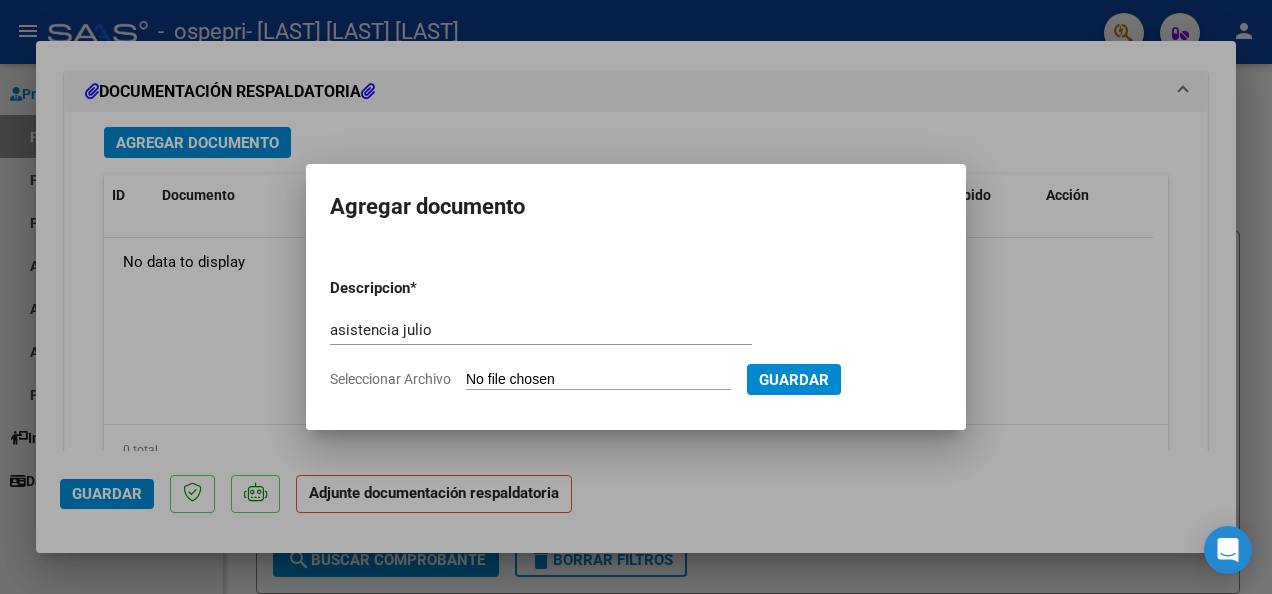 click on "Seleccionar Archivo" at bounding box center [598, 380] 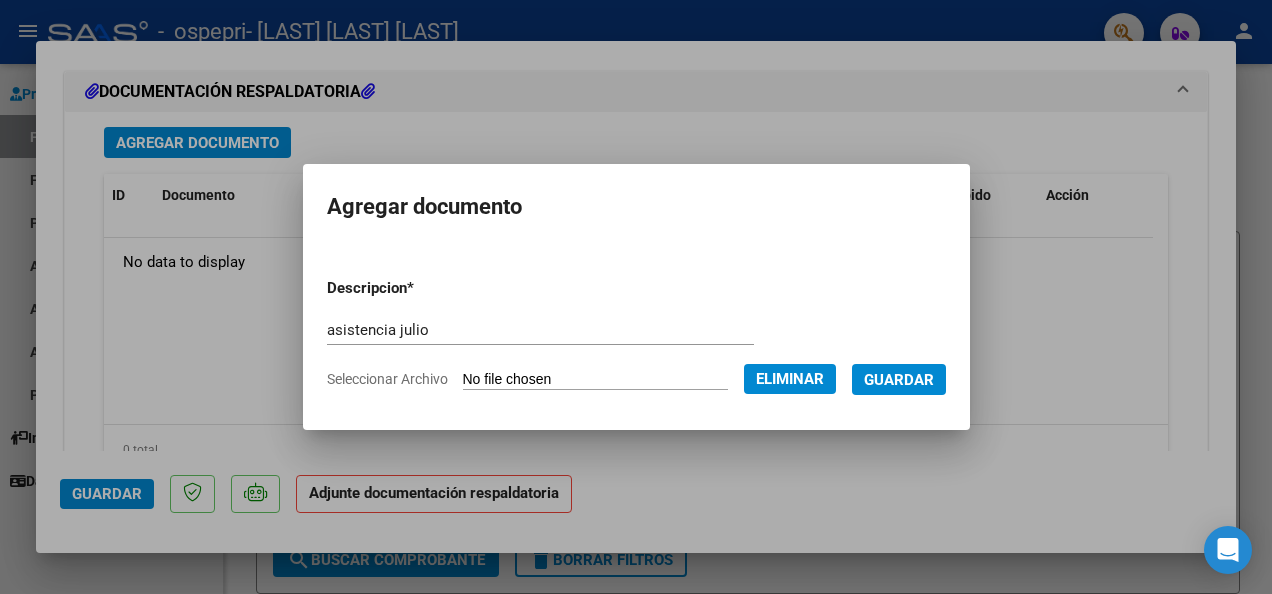 click on "Guardar" at bounding box center [899, 380] 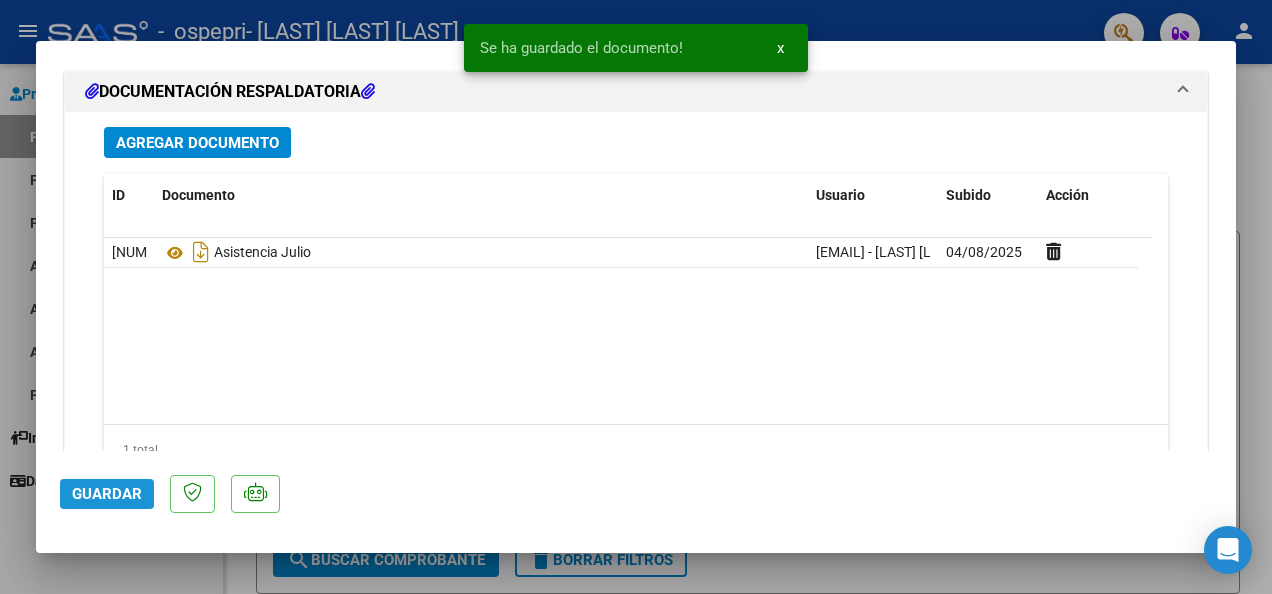 click on "Guardar" 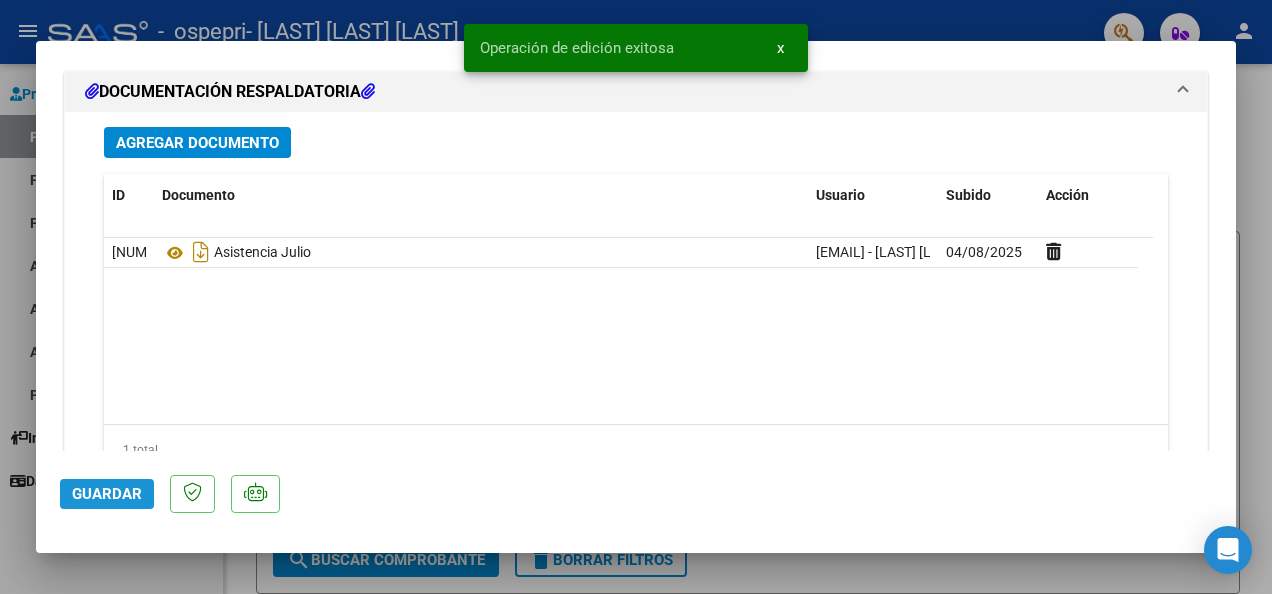click on "Guardar" 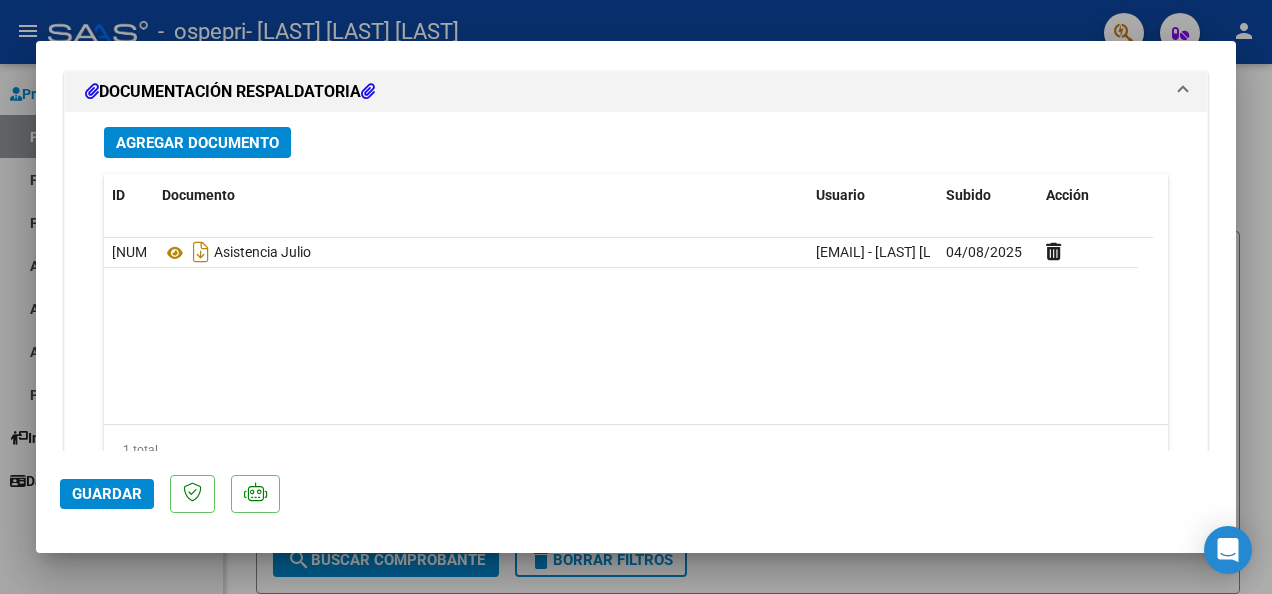 drag, startPoint x: 783, startPoint y: 52, endPoint x: 1195, endPoint y: 2, distance: 415.0229 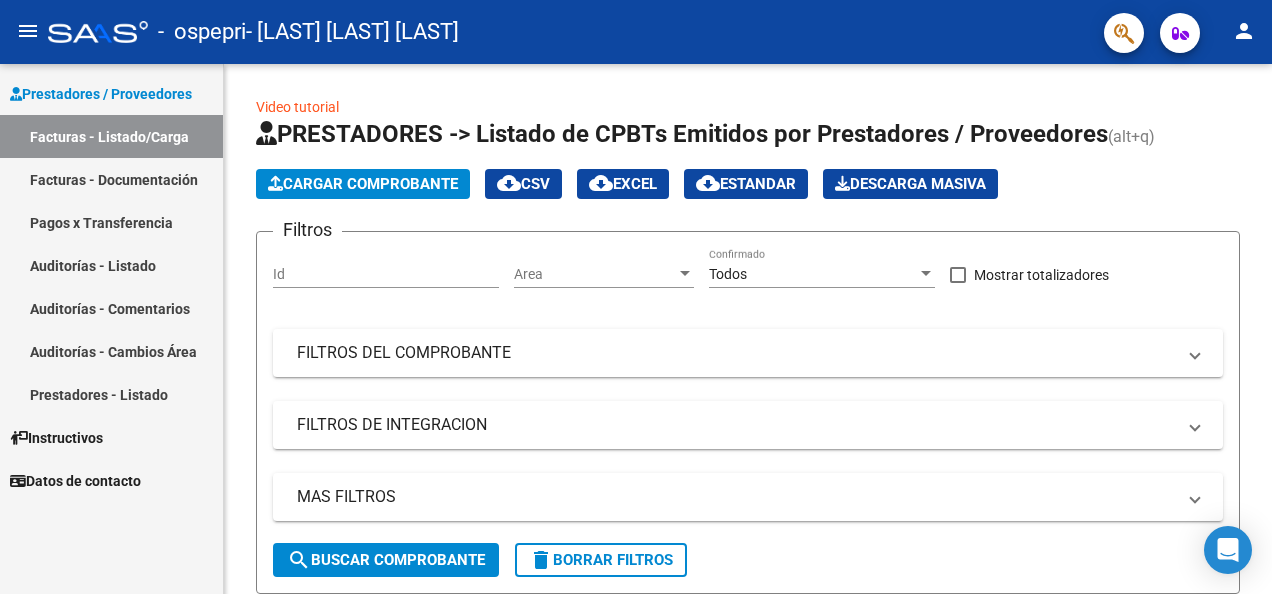drag, startPoint x: 1271, startPoint y: 60, endPoint x: 1275, endPoint y: 144, distance: 84.095184 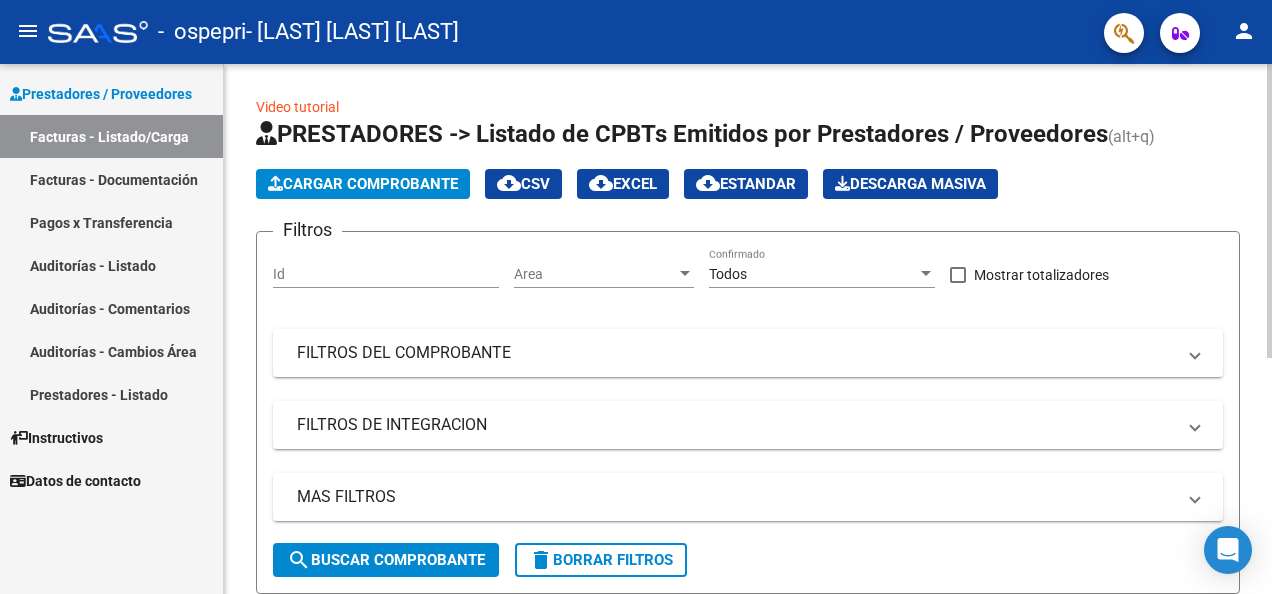 click on "PRESTADORES -> Listado de CPBTs Emitidos por Prestadores / Proveedores (alt+q)" 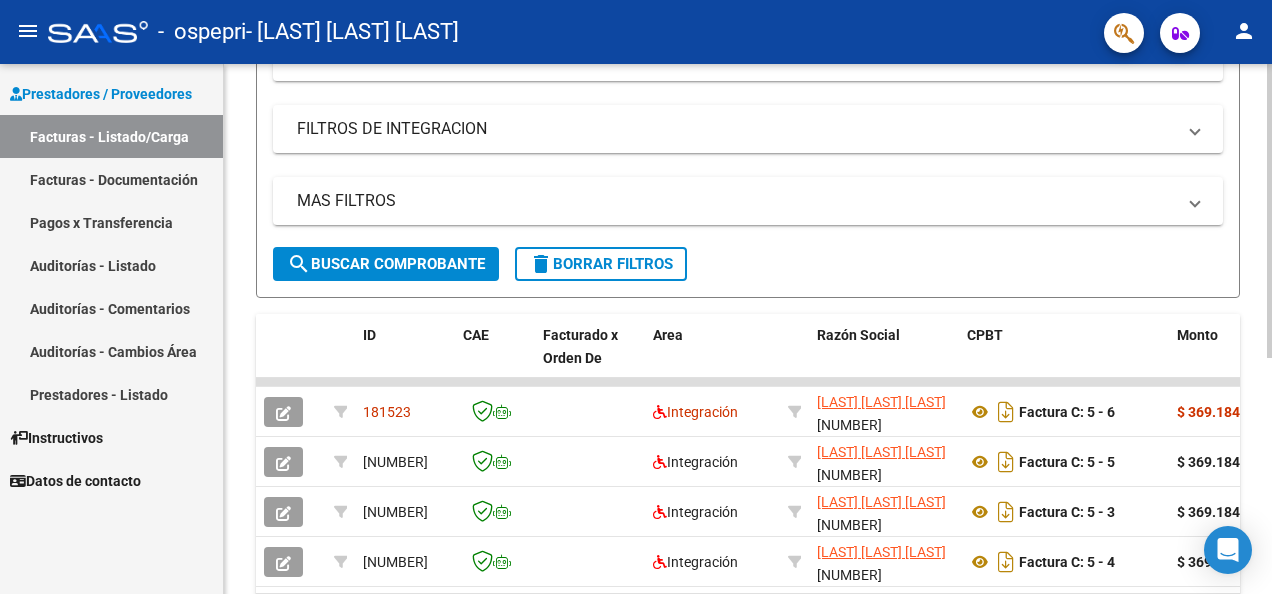 scroll, scrollTop: 424, scrollLeft: 0, axis: vertical 